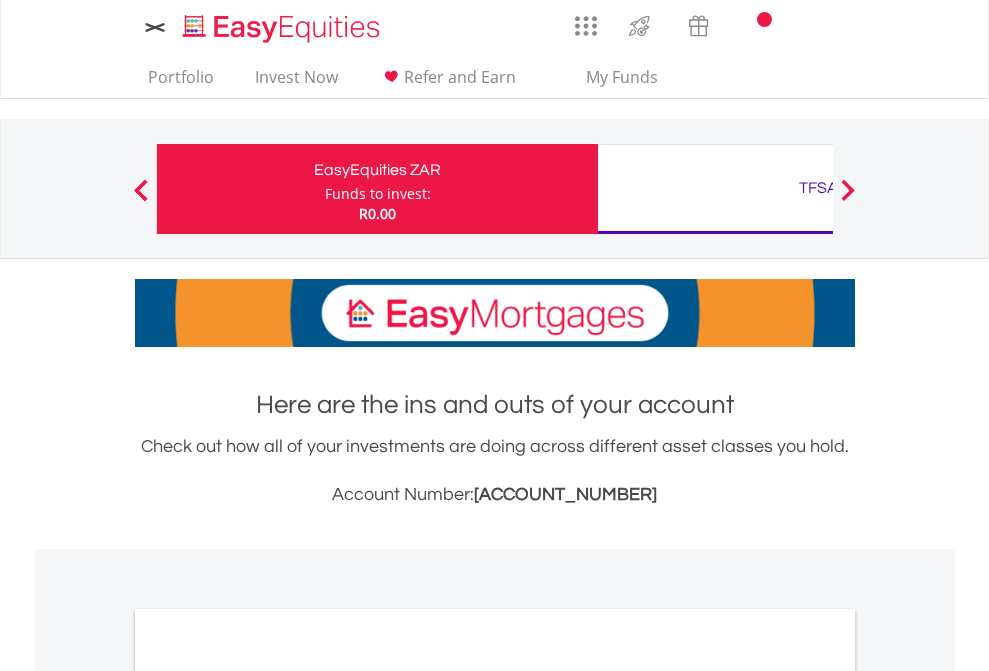 scroll, scrollTop: 0, scrollLeft: 0, axis: both 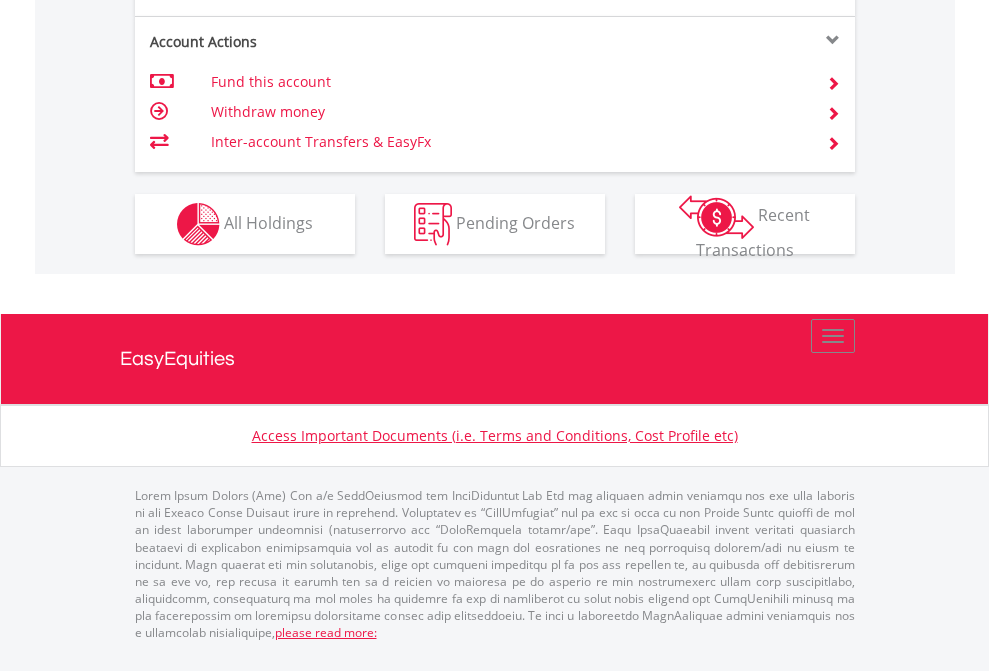 click on "Investment types" at bounding box center [706, -337] 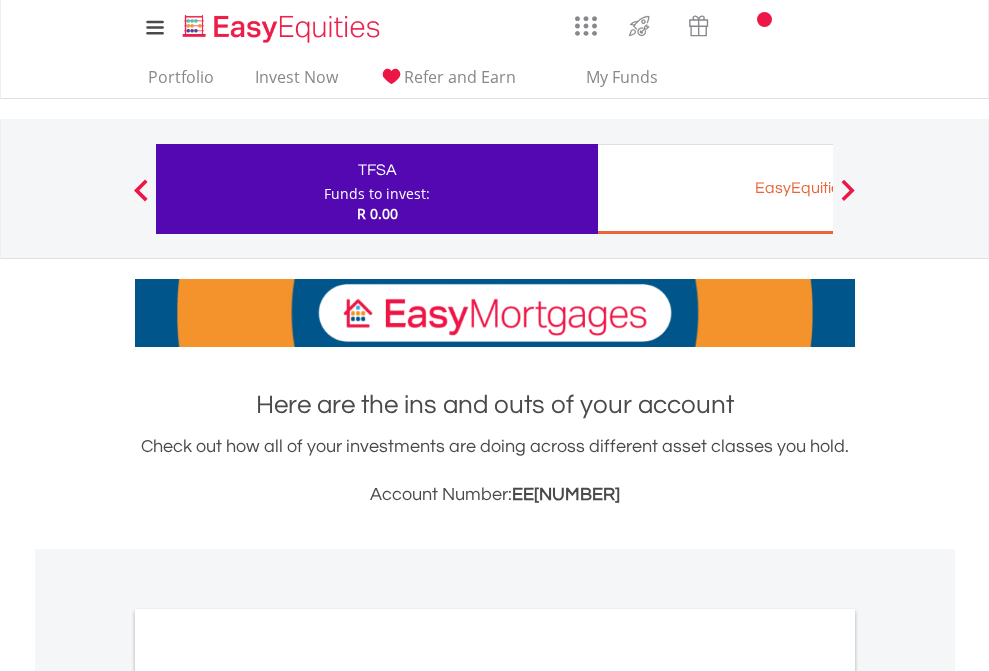 scroll, scrollTop: 0, scrollLeft: 0, axis: both 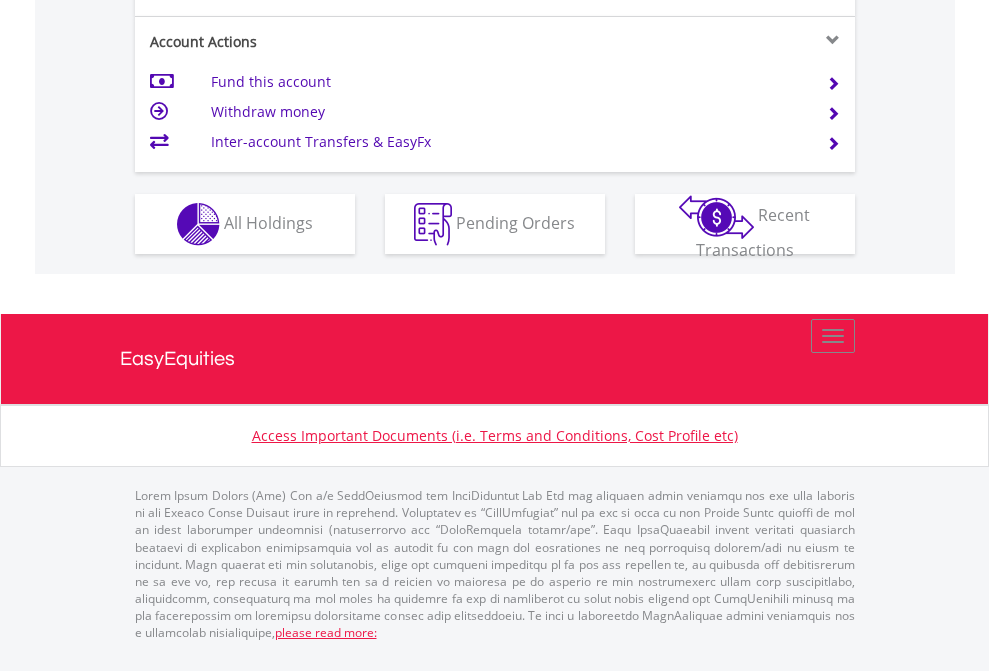 click on "Investment types" at bounding box center [706, -337] 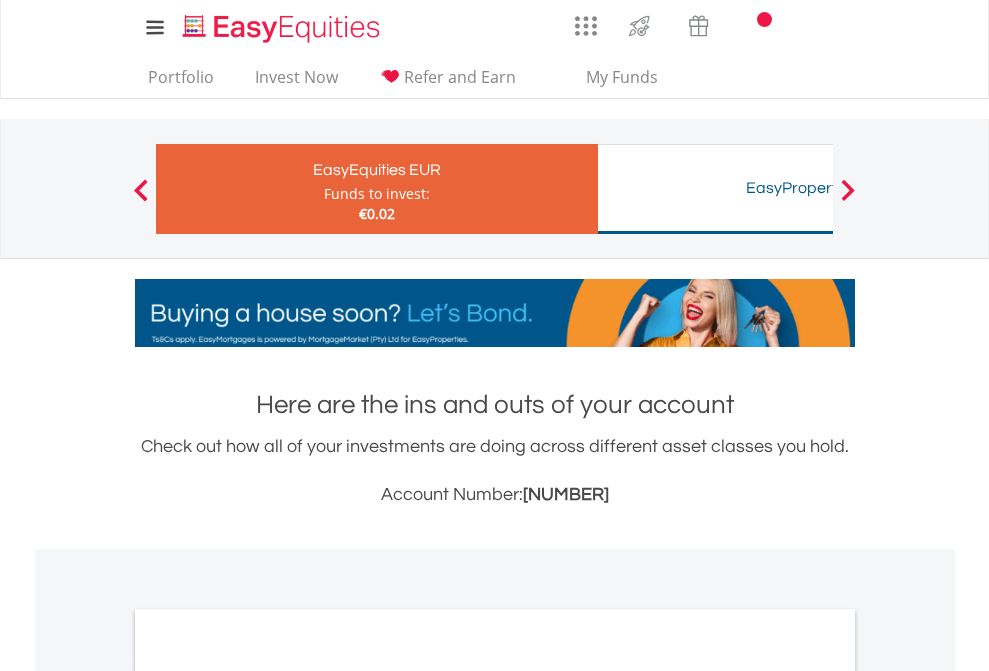 scroll, scrollTop: 0, scrollLeft: 0, axis: both 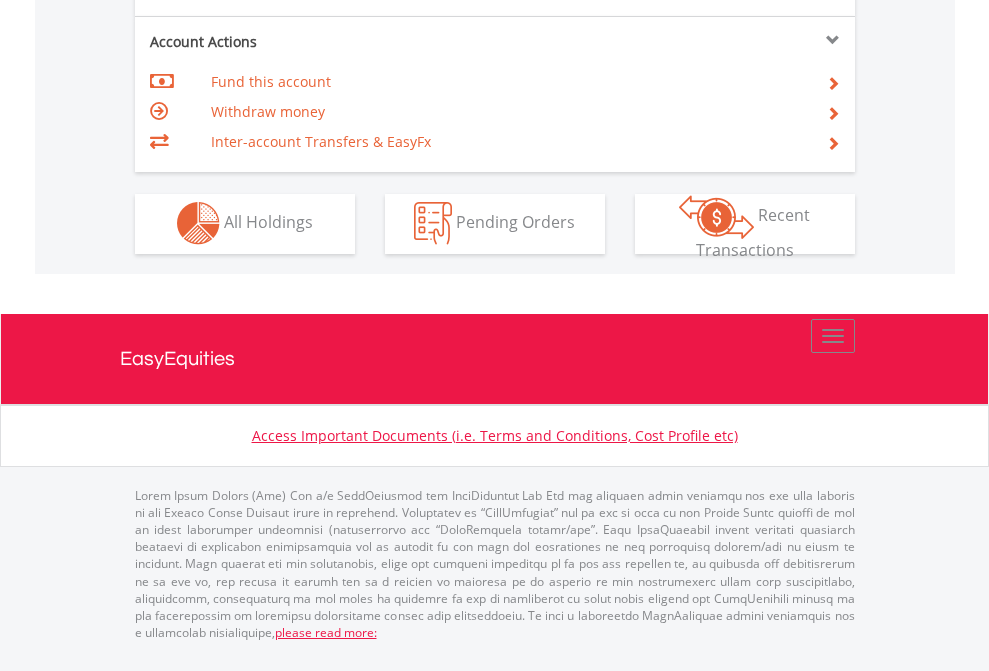 click on "Investment types" at bounding box center (706, -353) 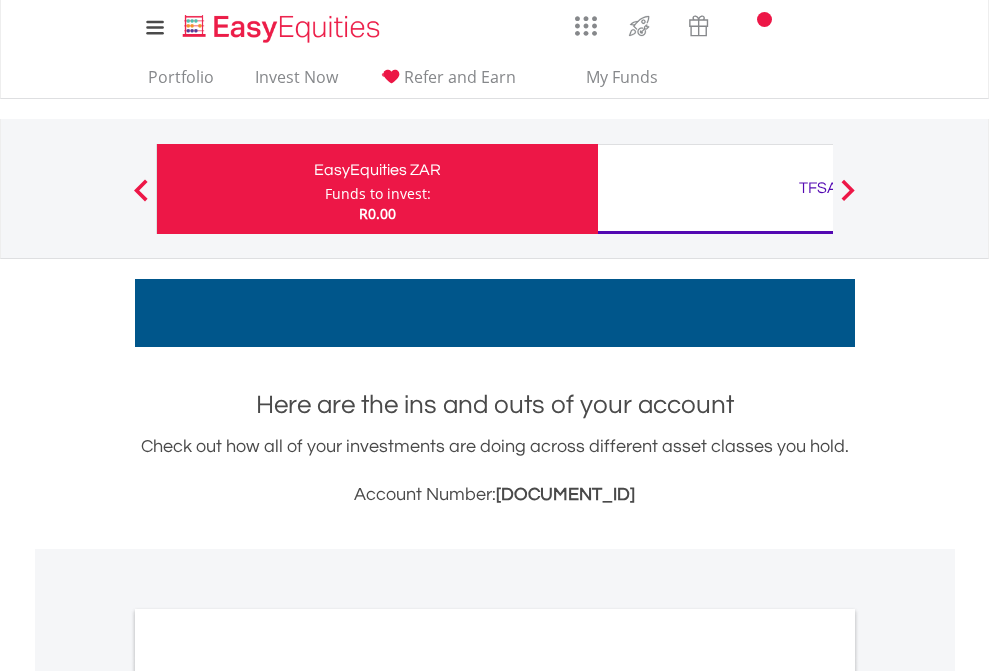 scroll, scrollTop: 1202, scrollLeft: 0, axis: vertical 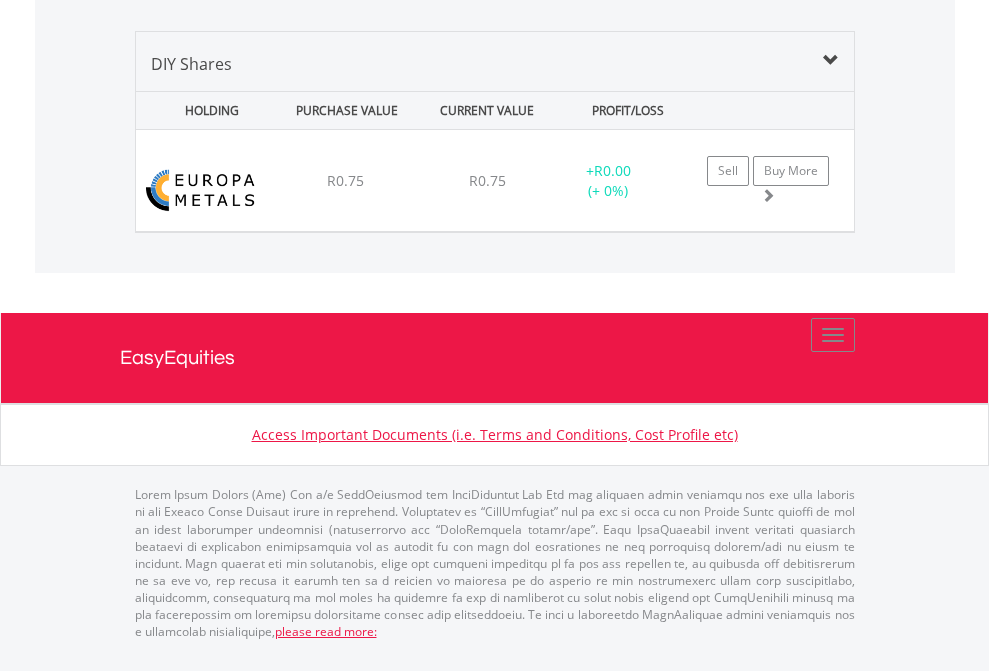 click on "TFSA" at bounding box center [818, -1339] 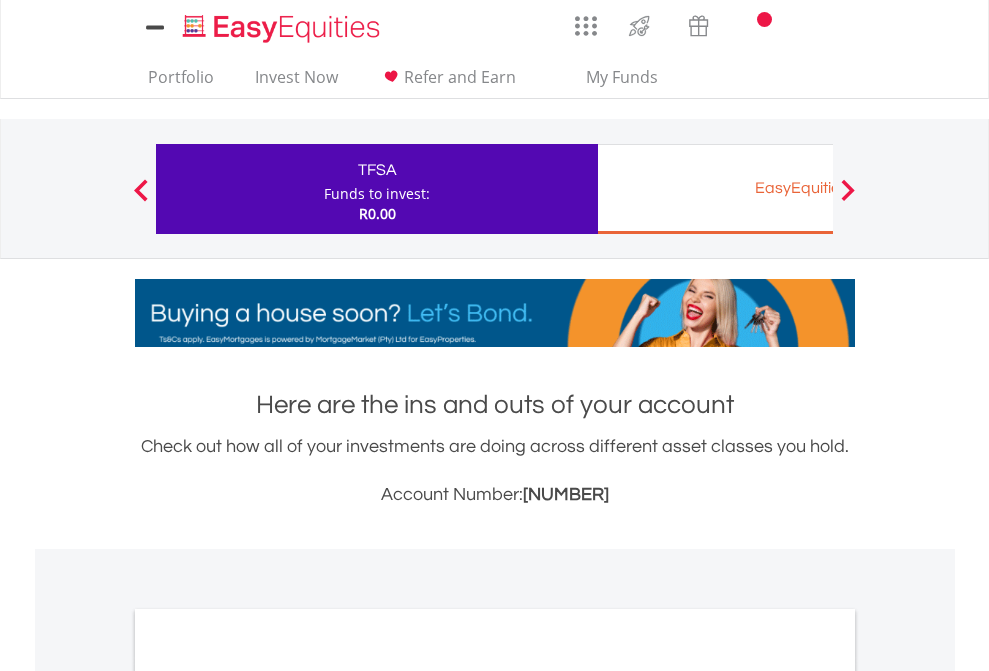 scroll, scrollTop: 0, scrollLeft: 0, axis: both 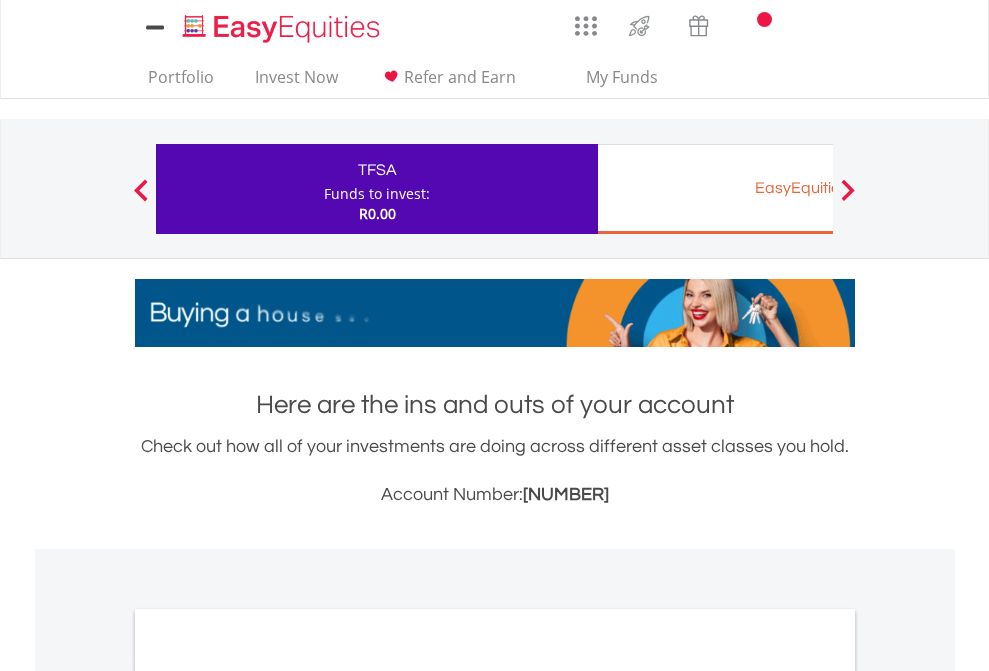 click on "All Holdings" at bounding box center [268, 1096] 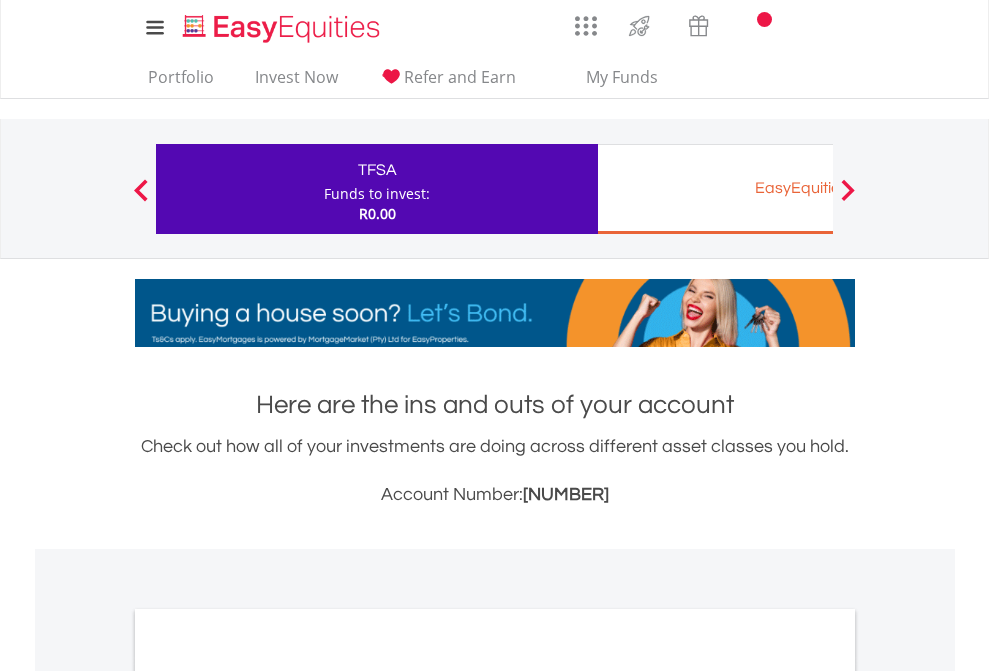 scroll, scrollTop: 1202, scrollLeft: 0, axis: vertical 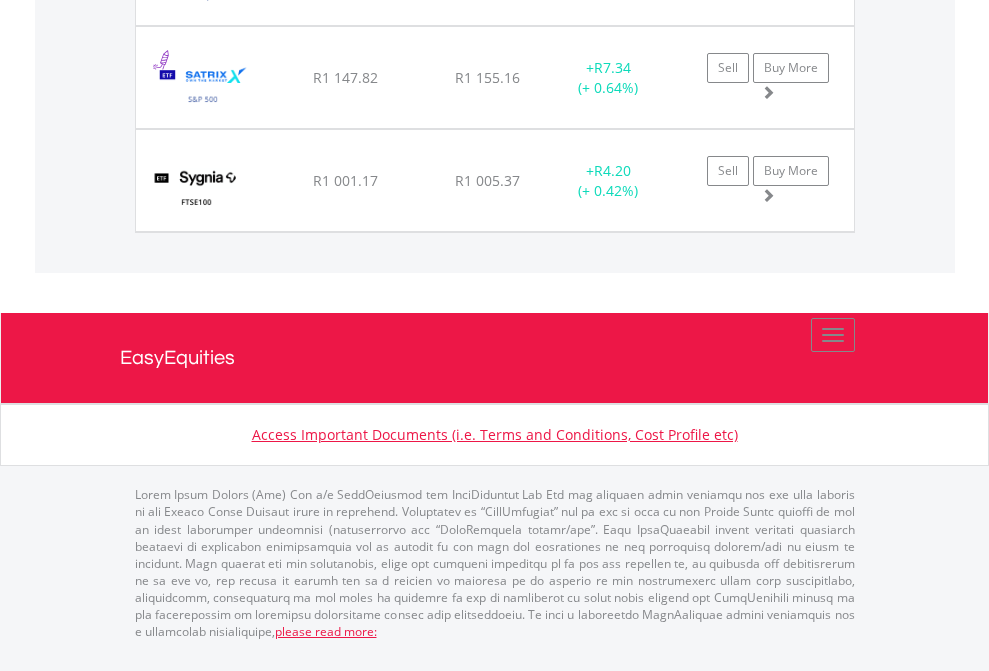 click on "EasyEquities EUR" at bounding box center [818, -1545] 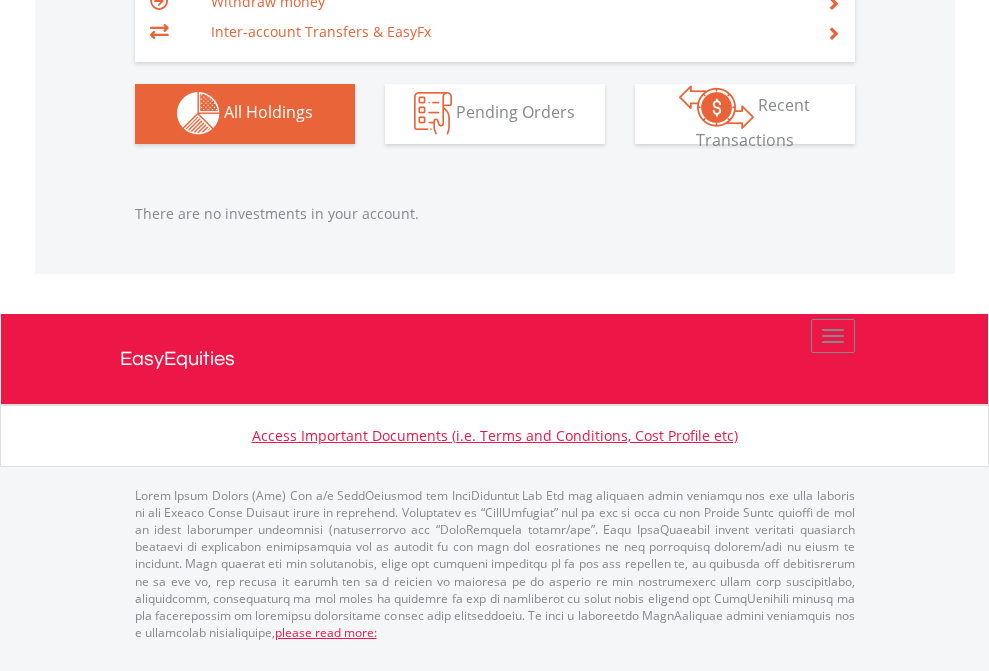 scroll, scrollTop: 1980, scrollLeft: 0, axis: vertical 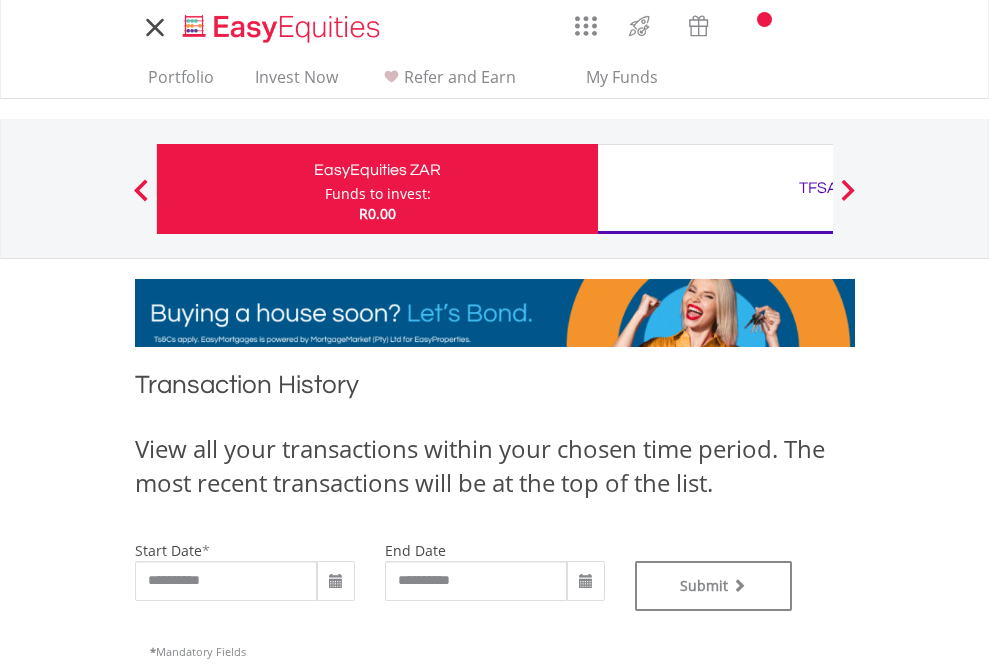 type on "**********" 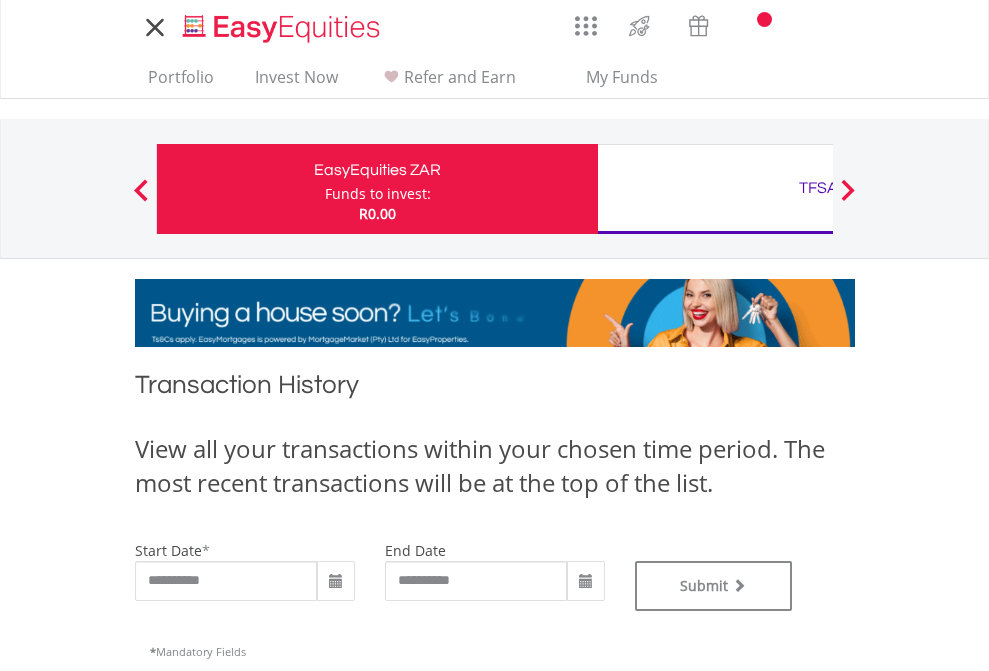 type on "**********" 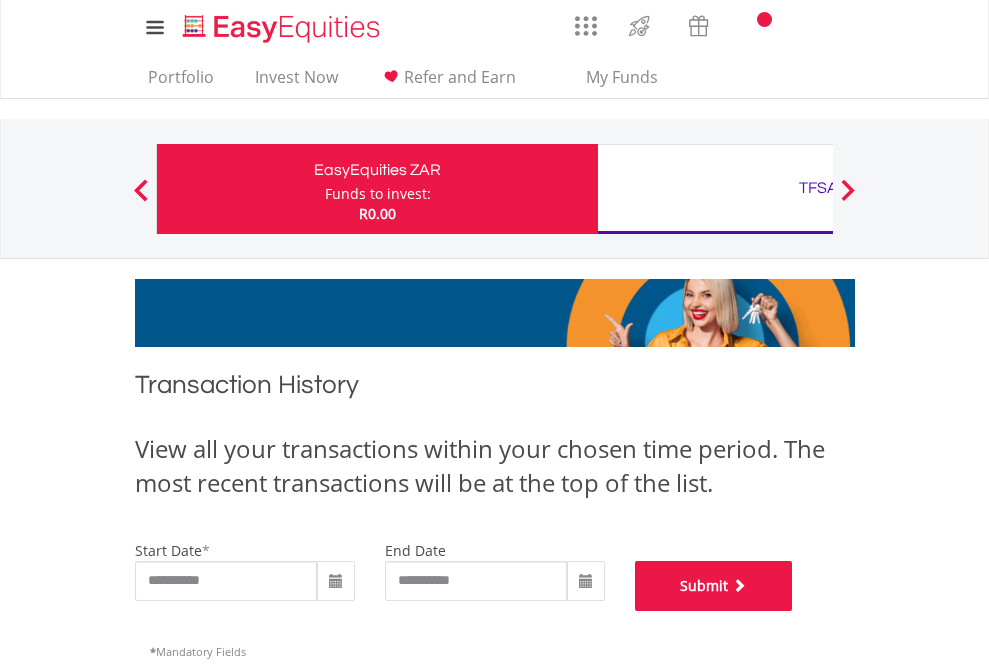 click on "Submit" at bounding box center [714, 586] 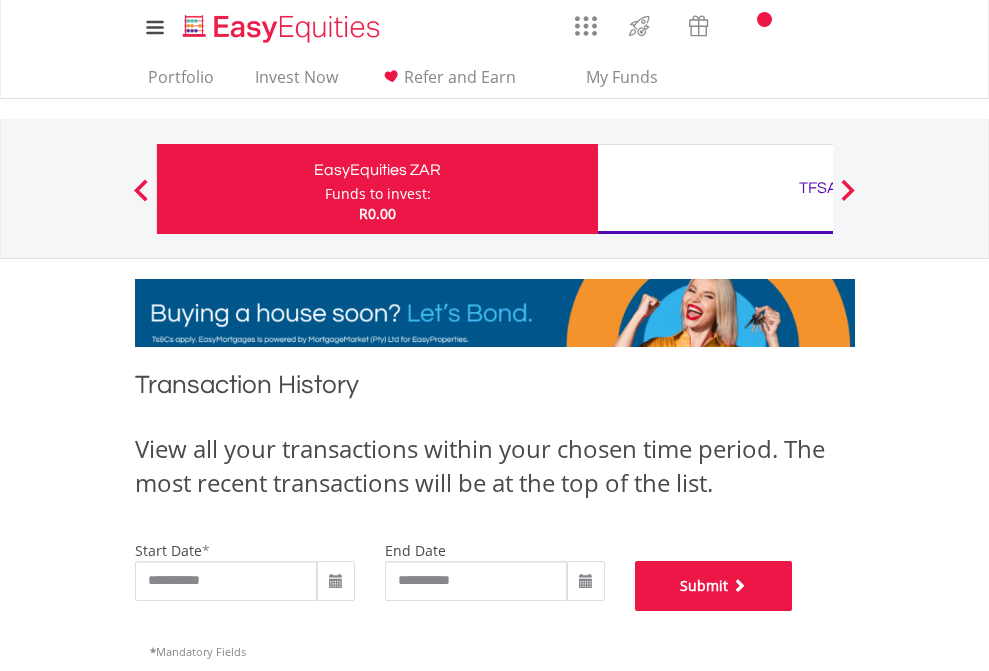 scroll, scrollTop: 811, scrollLeft: 0, axis: vertical 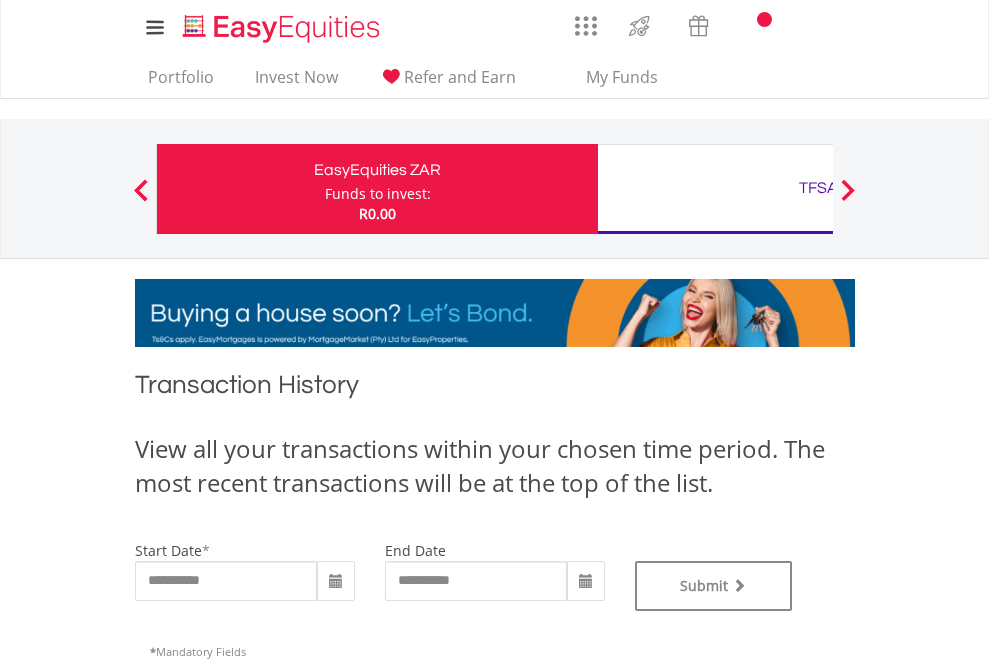 click on "TFSA" at bounding box center (818, 188) 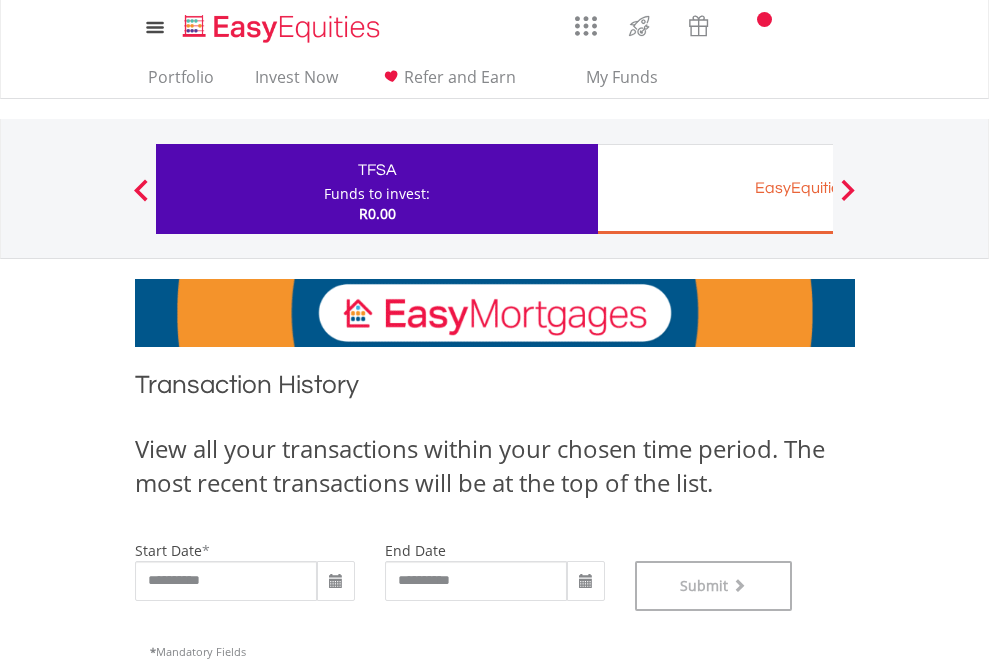 scroll, scrollTop: 811, scrollLeft: 0, axis: vertical 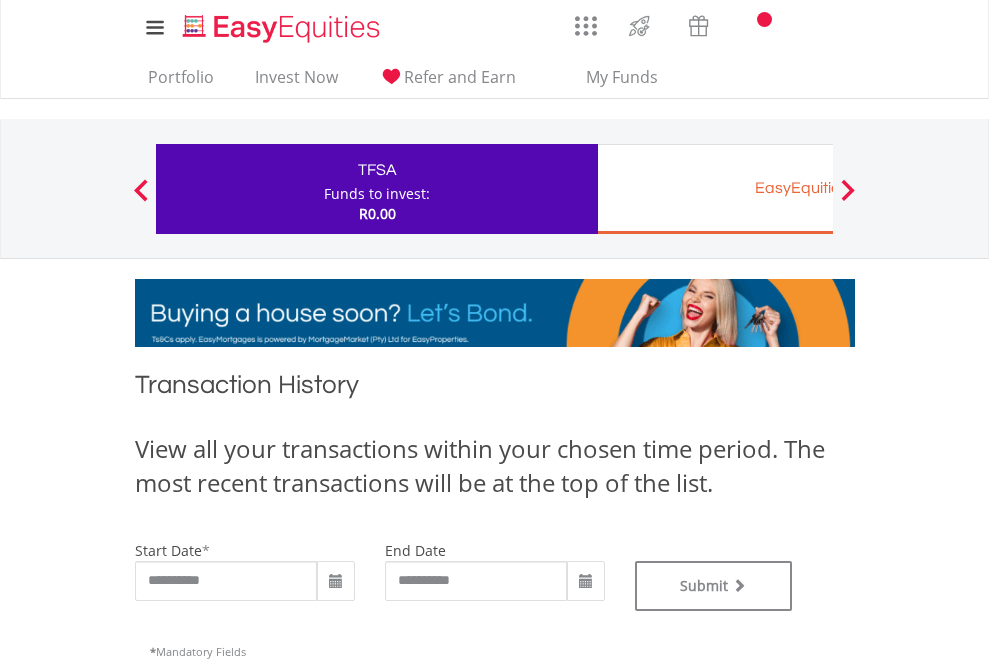 click on "EasyEquities EUR" at bounding box center [818, 188] 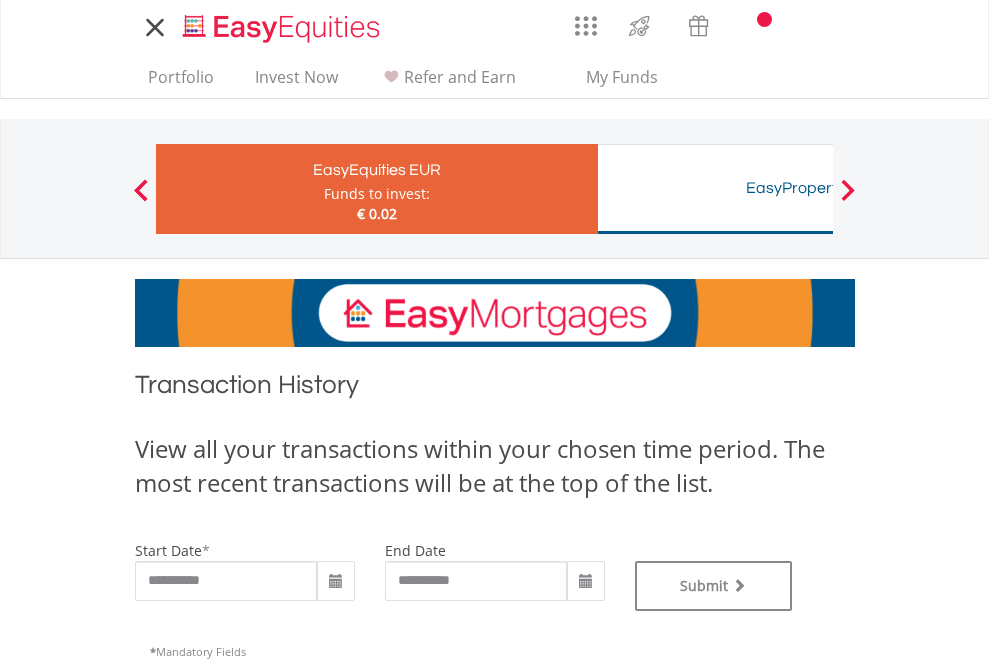 type on "**********" 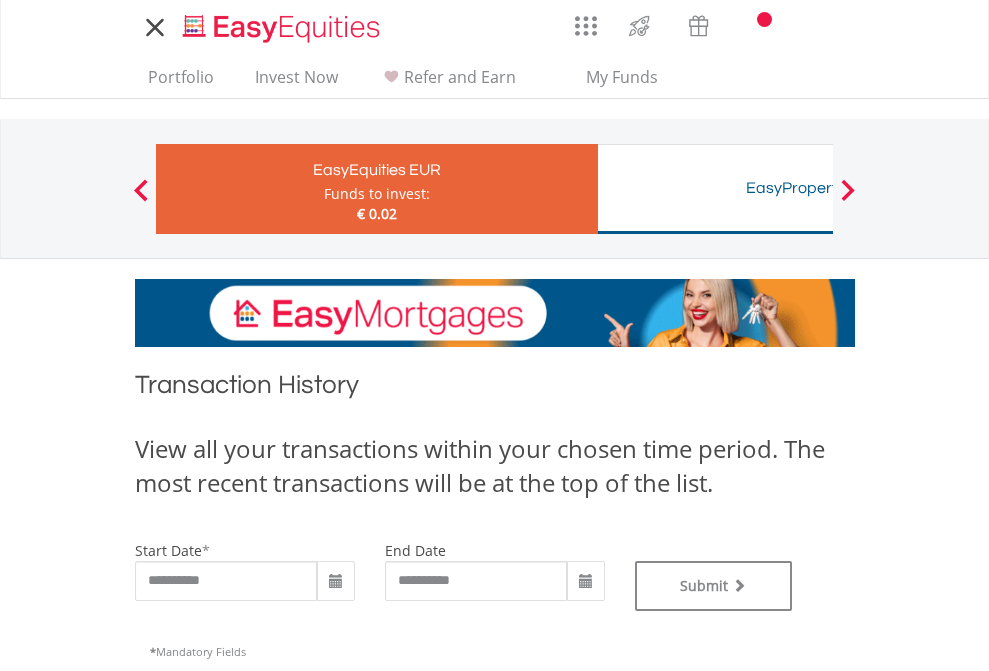 scroll, scrollTop: 0, scrollLeft: 0, axis: both 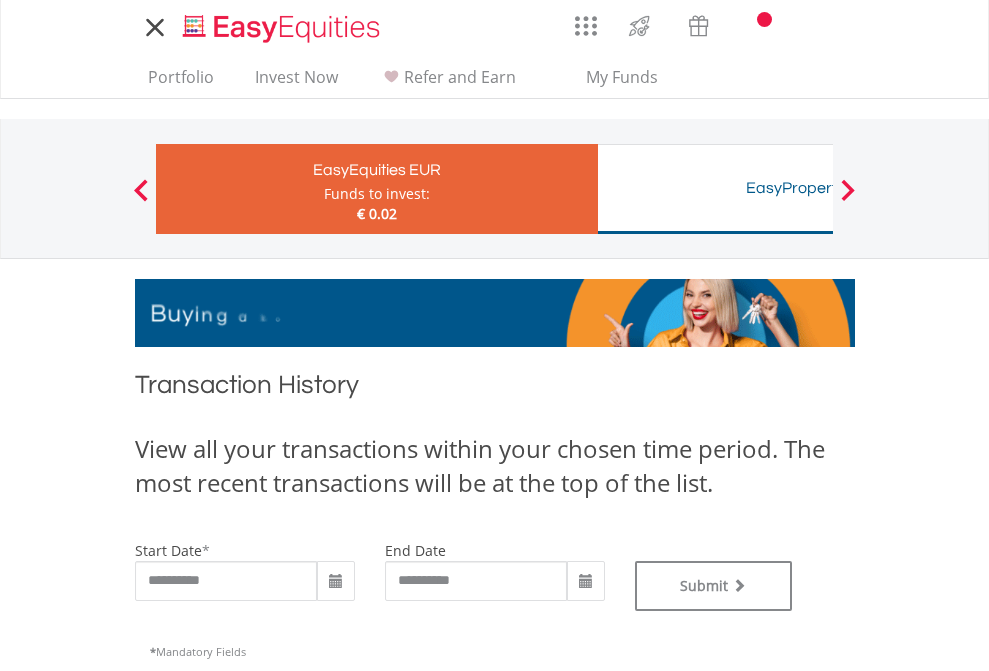type on "**********" 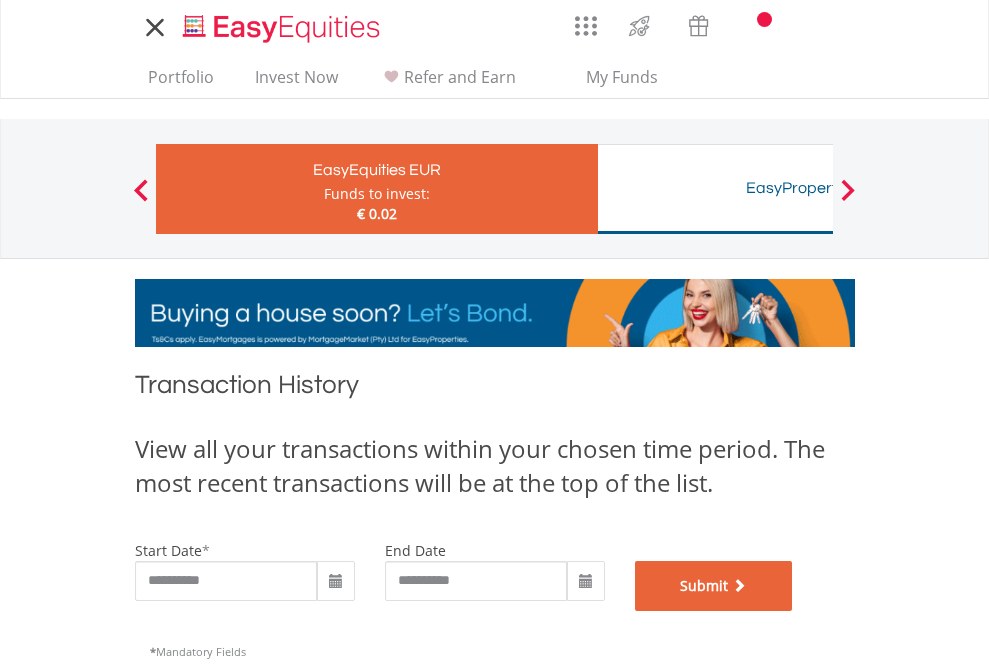 click on "Submit" at bounding box center [714, 586] 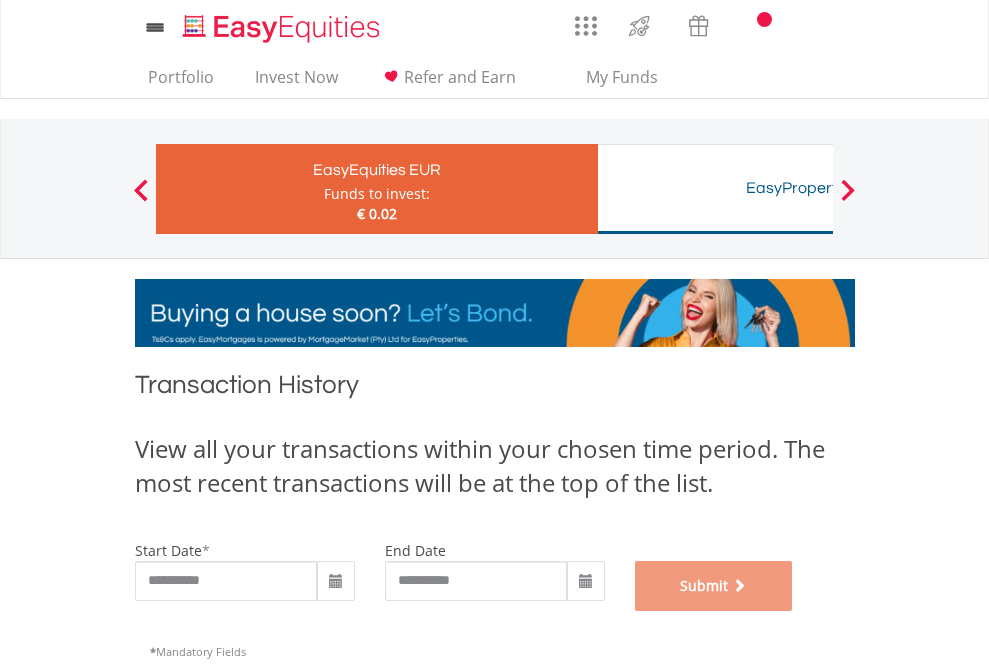 scroll, scrollTop: 811, scrollLeft: 0, axis: vertical 